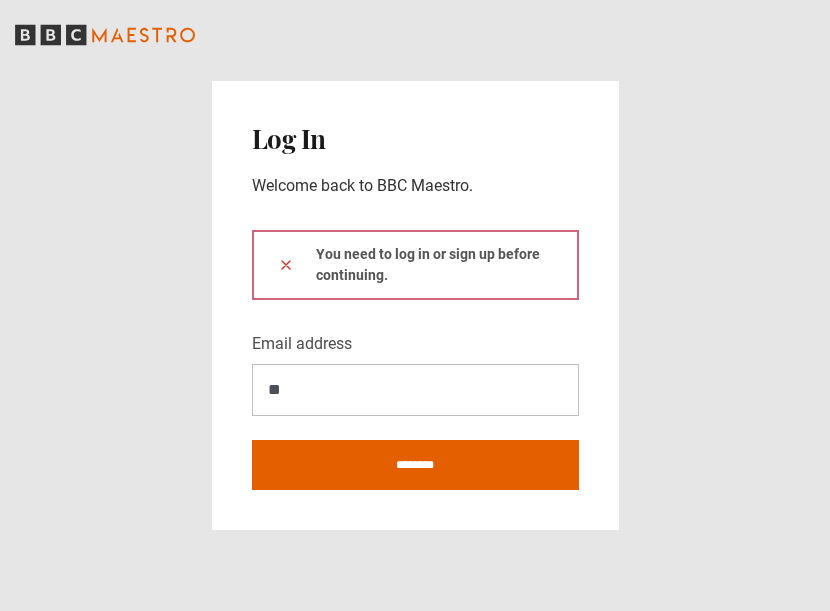 scroll, scrollTop: 0, scrollLeft: 0, axis: both 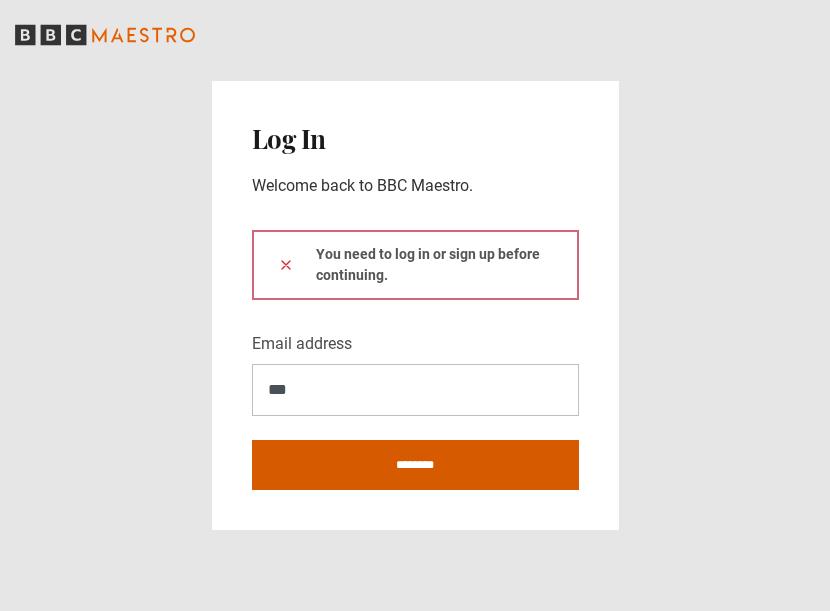 type on "**********" 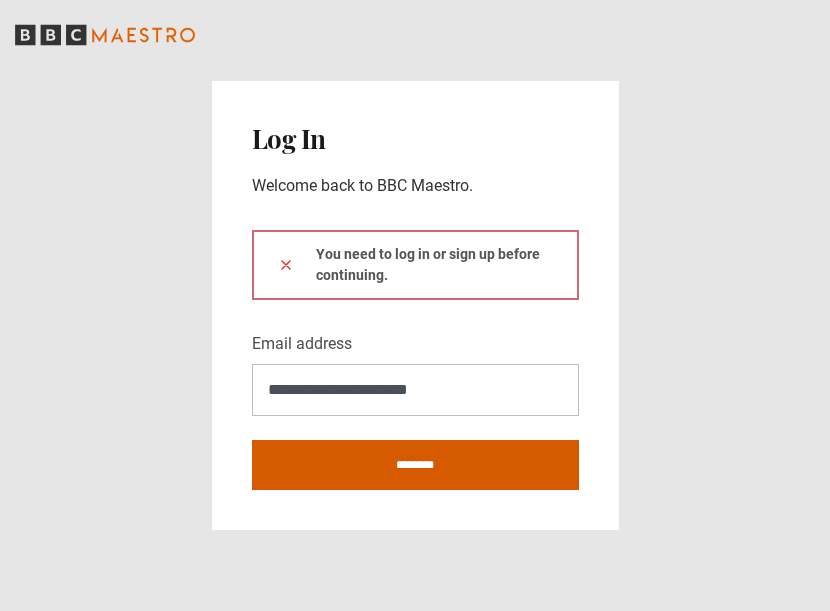 click on "********" at bounding box center (415, 465) 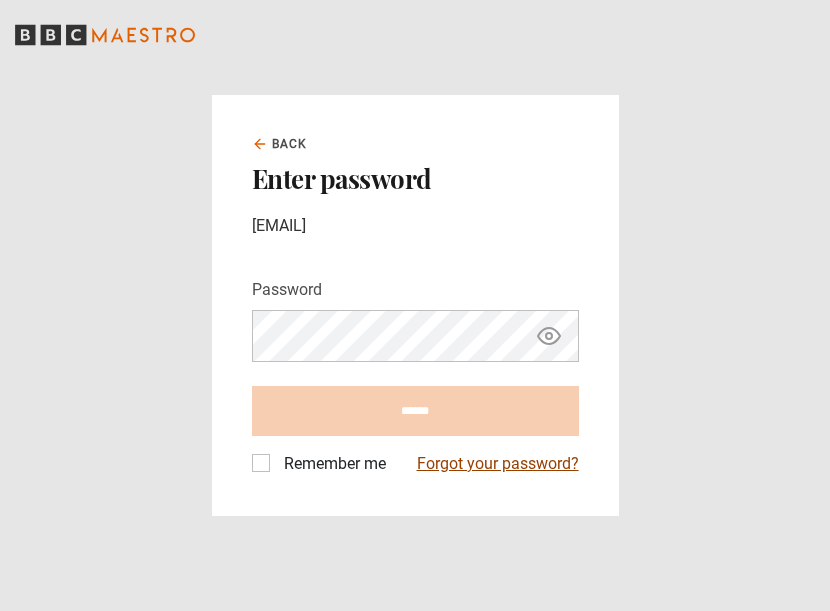 scroll, scrollTop: 0, scrollLeft: 0, axis: both 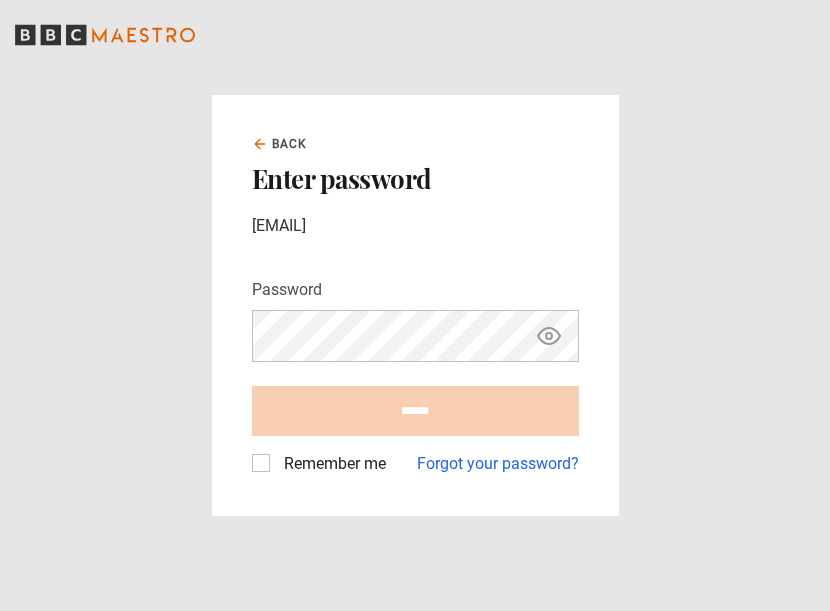 click on "Password
Your password is hidden
******
Remember me
Forgot your password?" at bounding box center (415, 377) 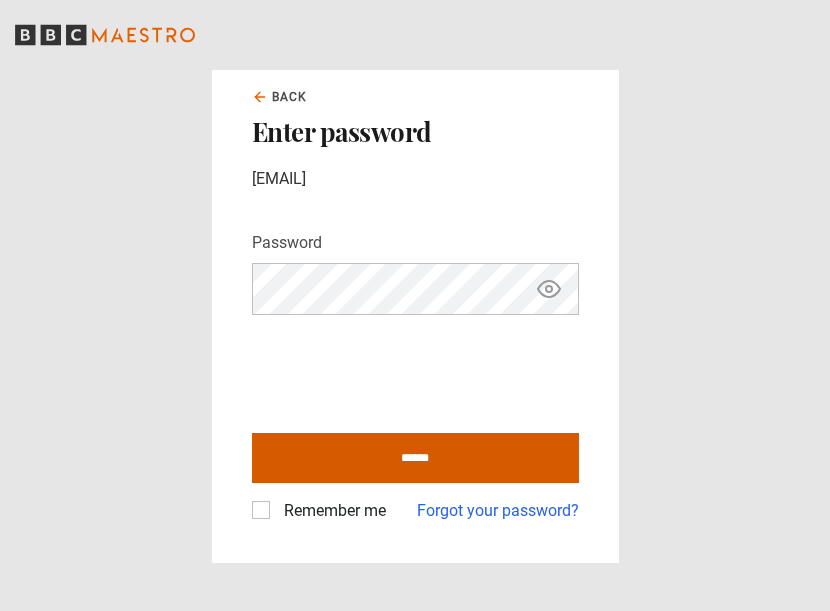 click on "******" at bounding box center [415, 458] 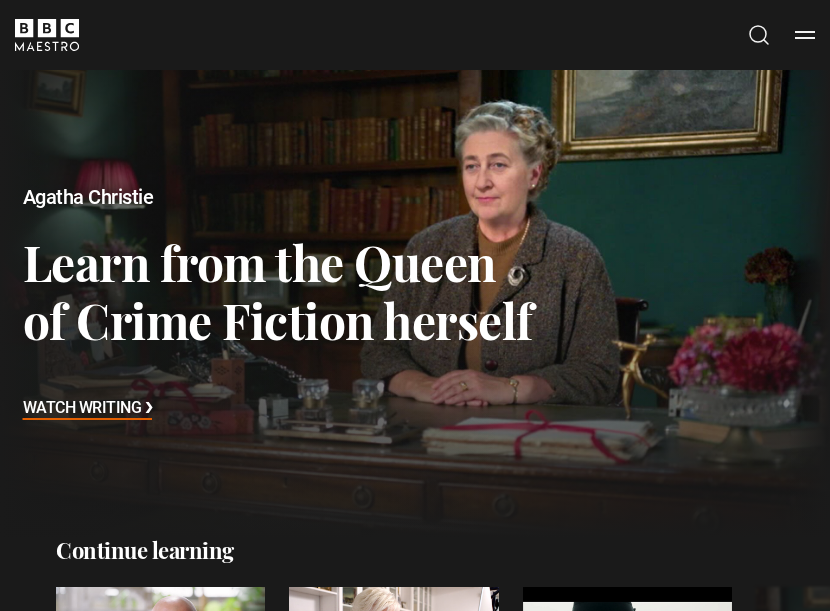 scroll, scrollTop: 0, scrollLeft: 0, axis: both 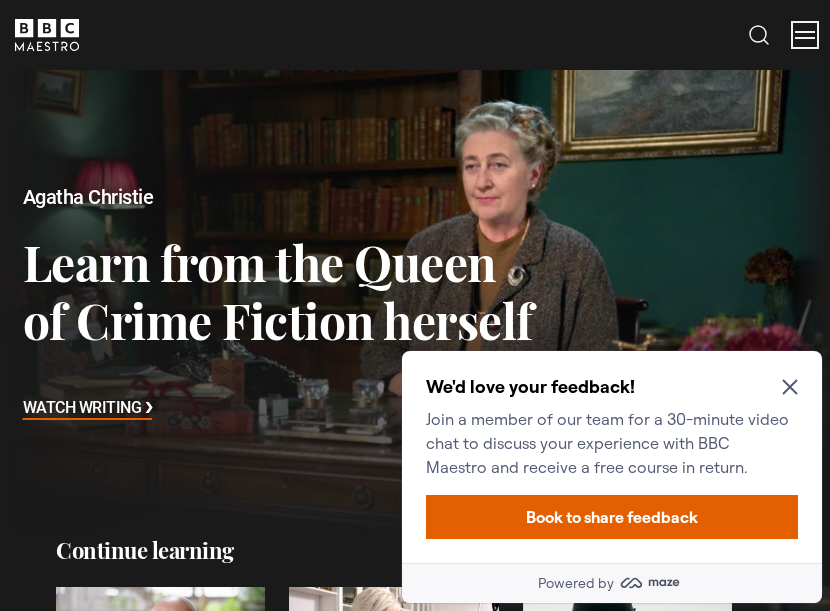 click on "Menu" at bounding box center (805, 35) 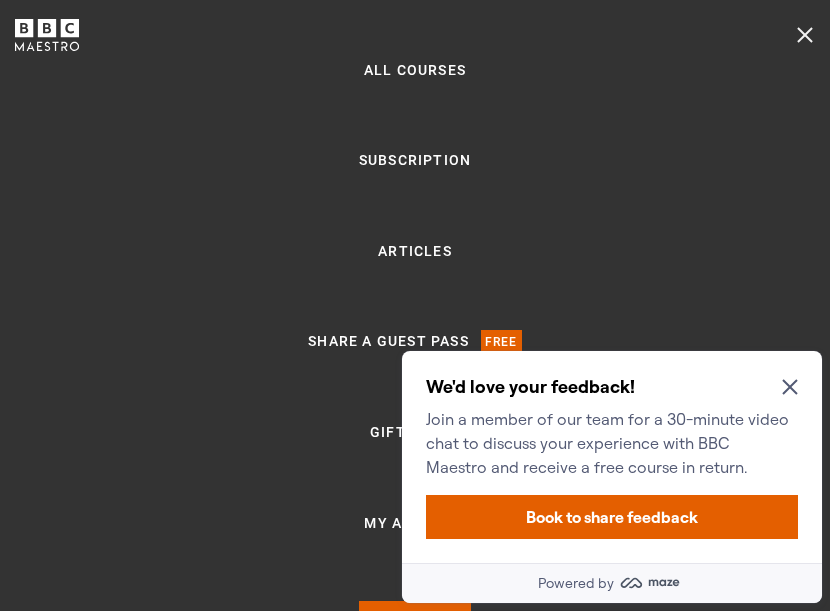 click 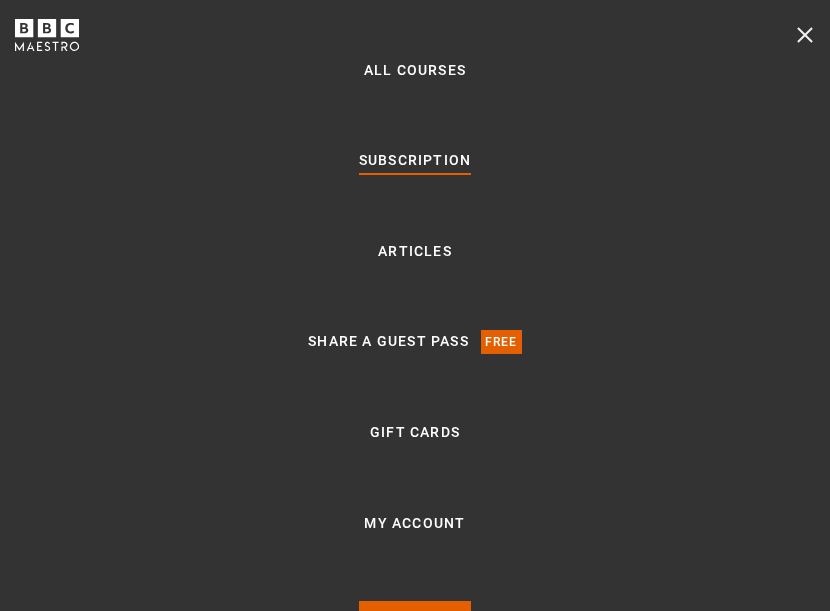 click on "Subscription" at bounding box center (415, 161) 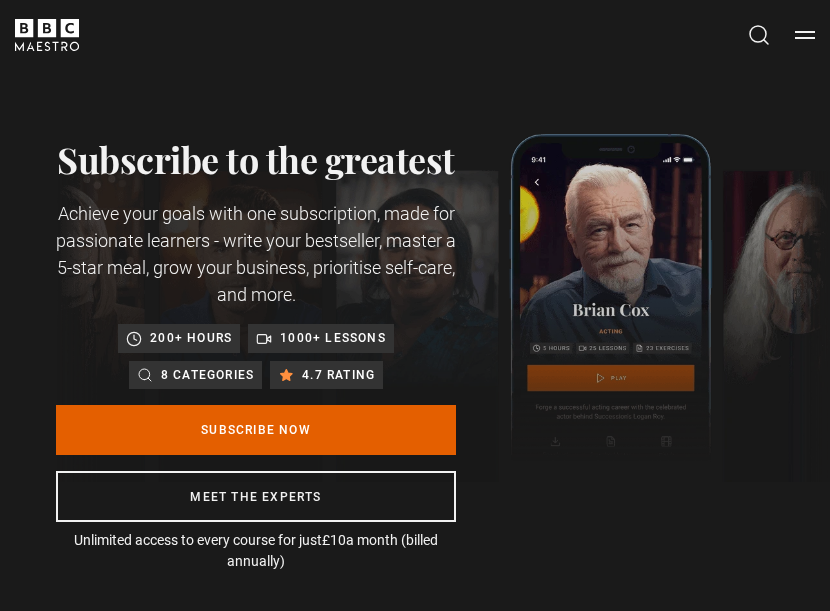 scroll, scrollTop: 0, scrollLeft: 0, axis: both 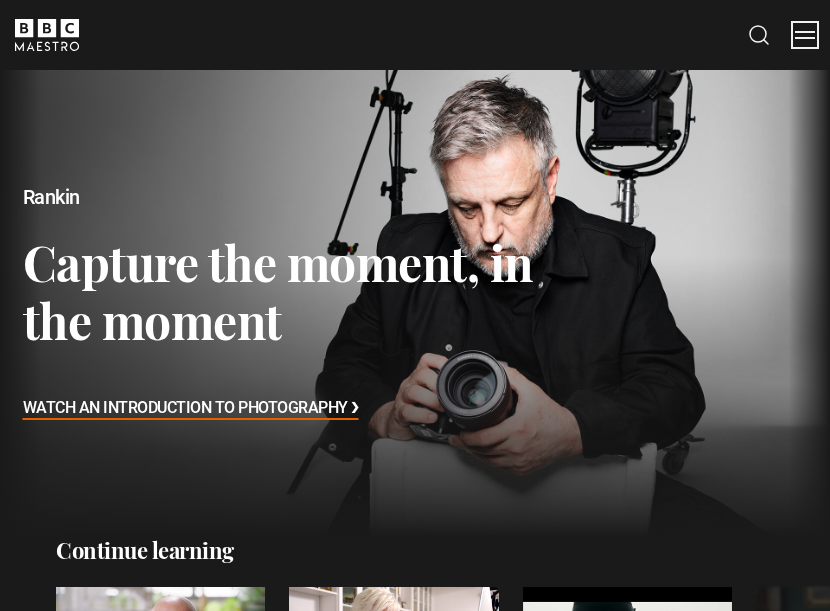 click on "Menu" at bounding box center (805, 35) 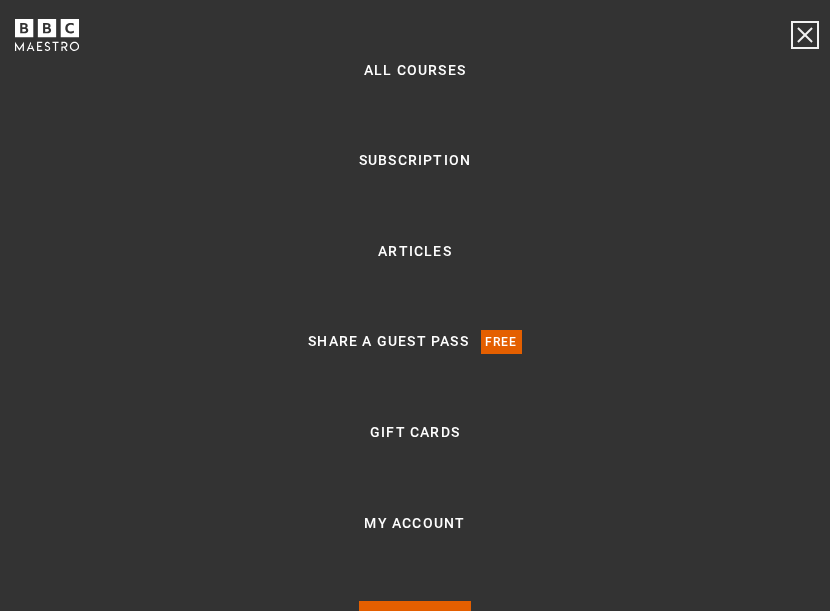 scroll, scrollTop: 167, scrollLeft: 0, axis: vertical 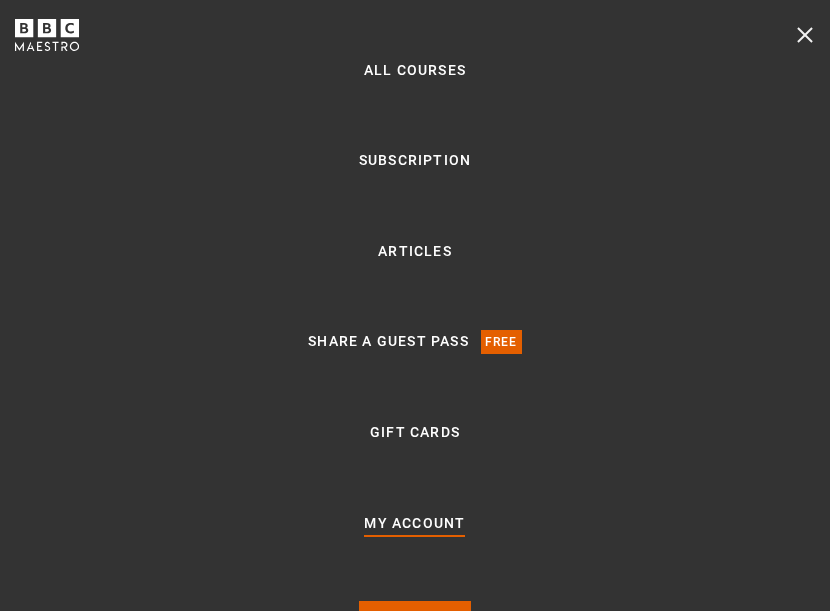click on "My Account" at bounding box center [414, 524] 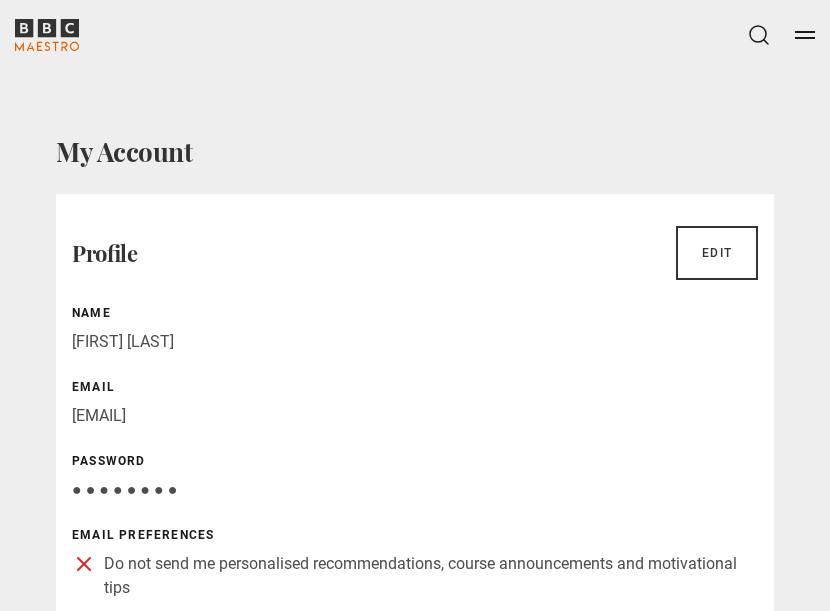 scroll, scrollTop: 0, scrollLeft: 0, axis: both 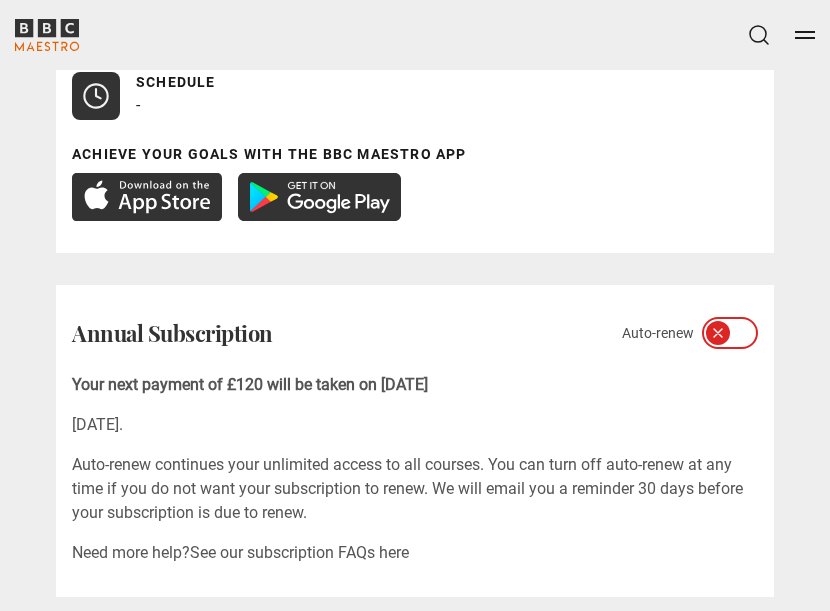 click 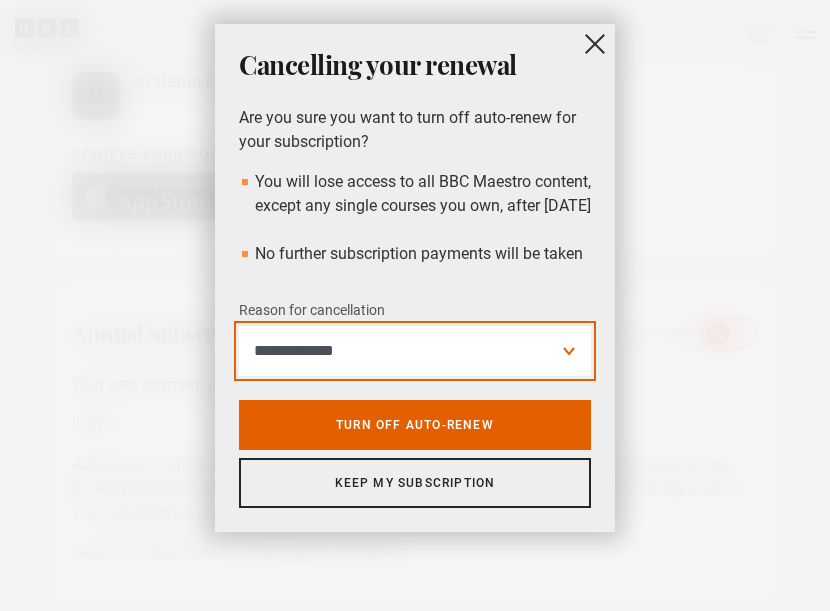 click on "**********" at bounding box center [415, 351] 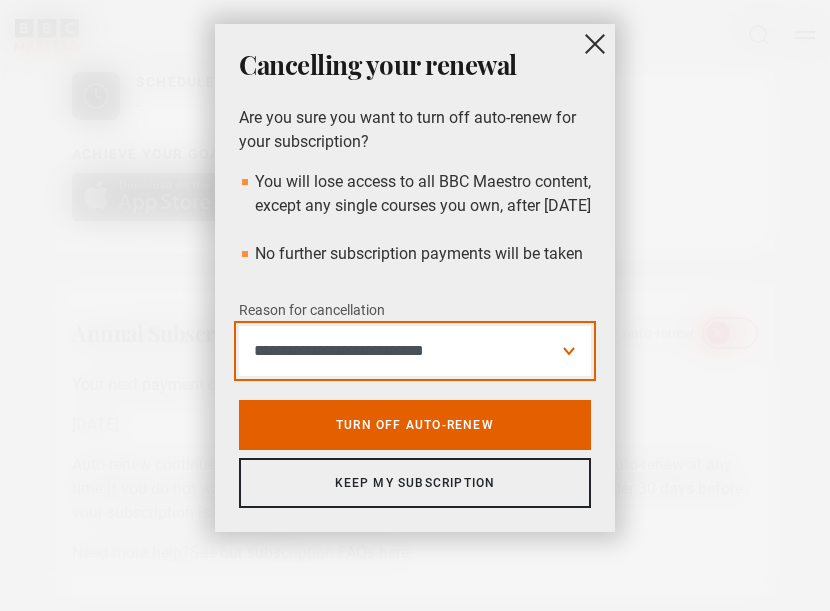 scroll, scrollTop: 17, scrollLeft: 0, axis: vertical 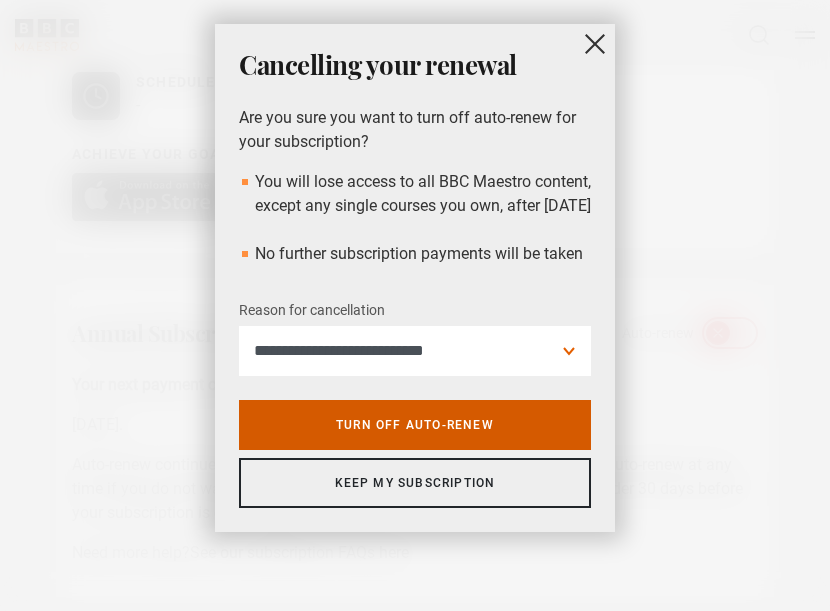 click on "Turn off auto-renew" at bounding box center [415, 425] 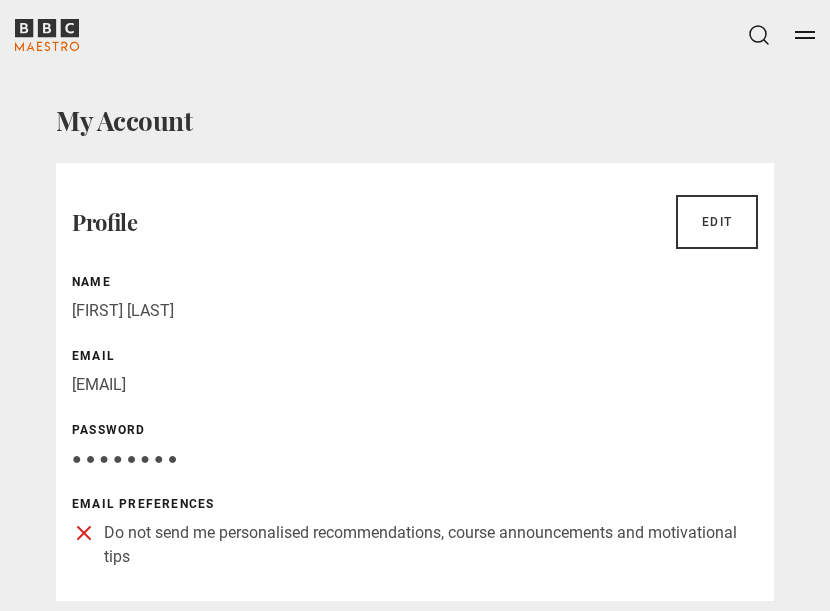 scroll, scrollTop: 0, scrollLeft: 0, axis: both 